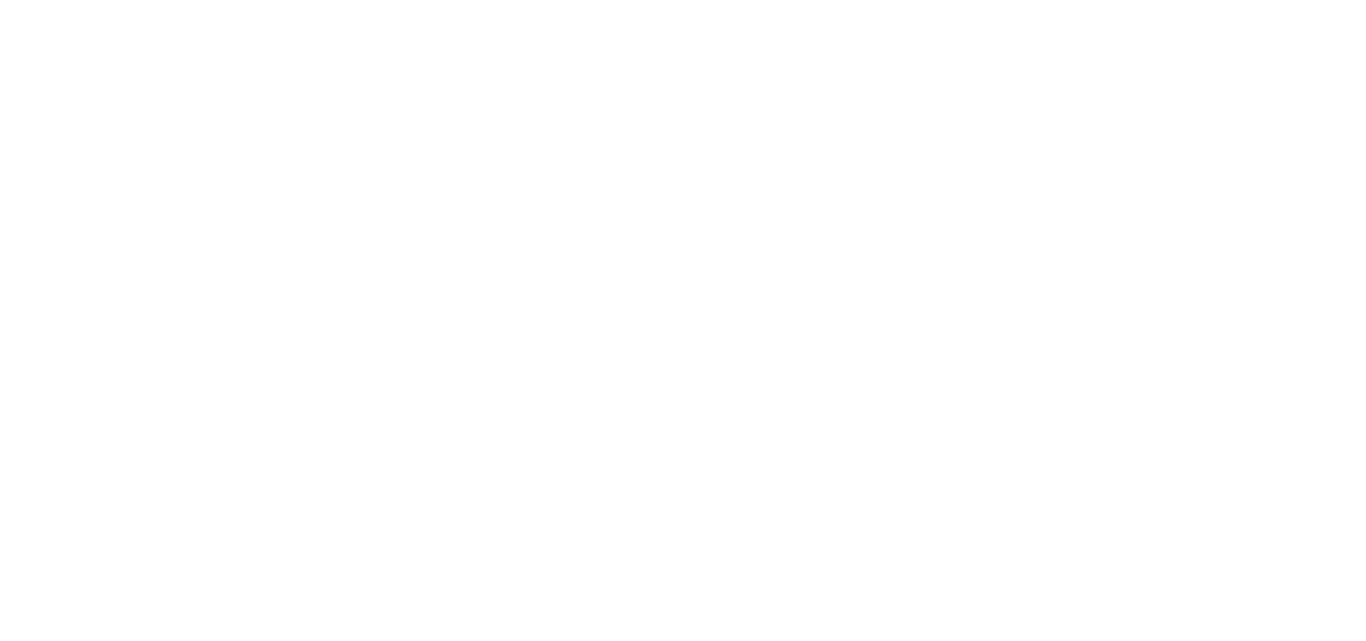 scroll, scrollTop: 0, scrollLeft: 0, axis: both 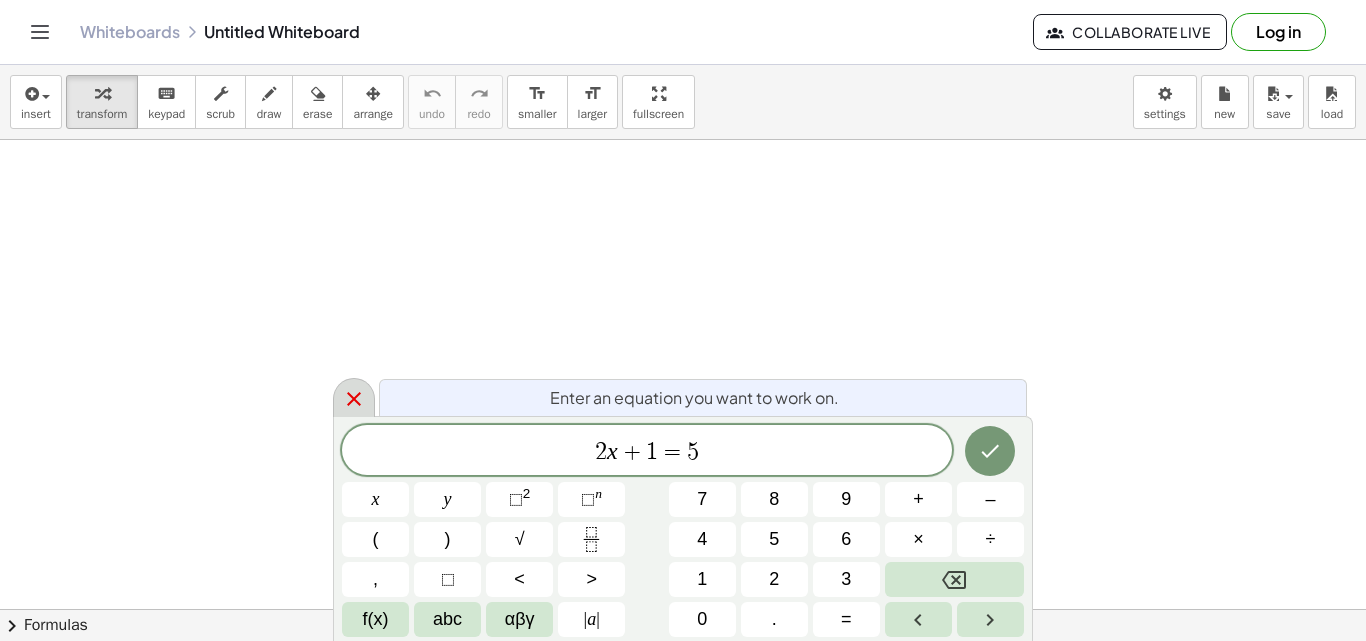 click 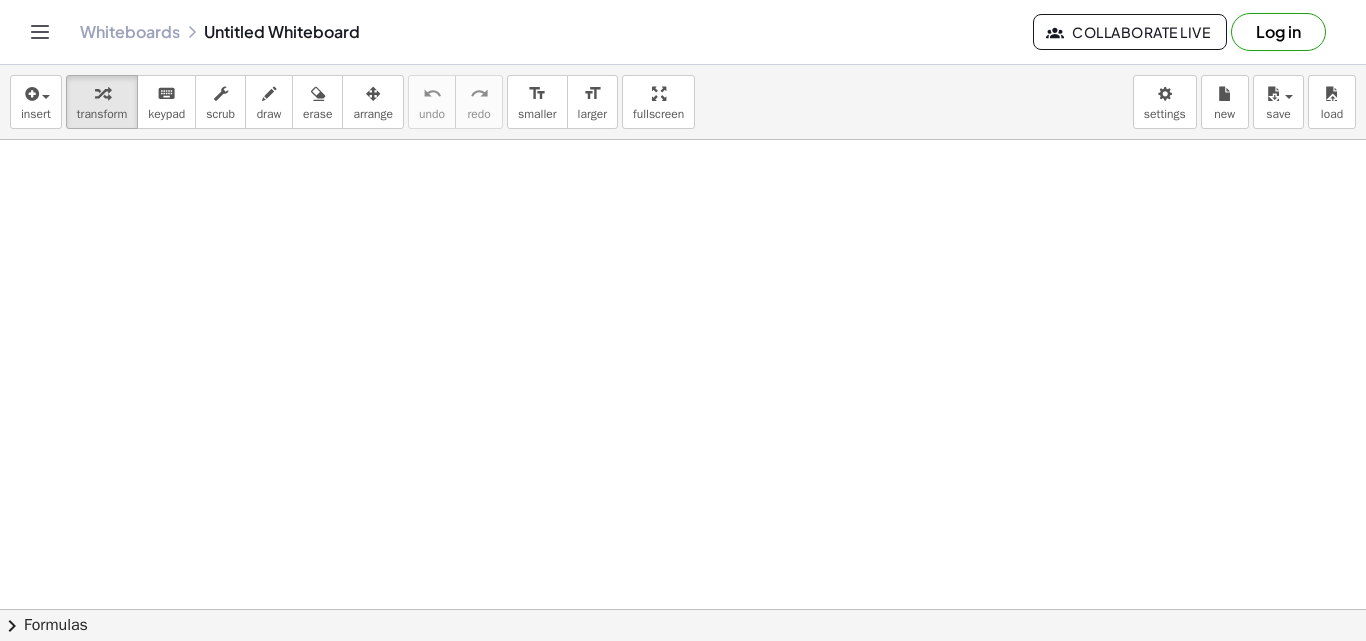 scroll, scrollTop: 0, scrollLeft: 0, axis: both 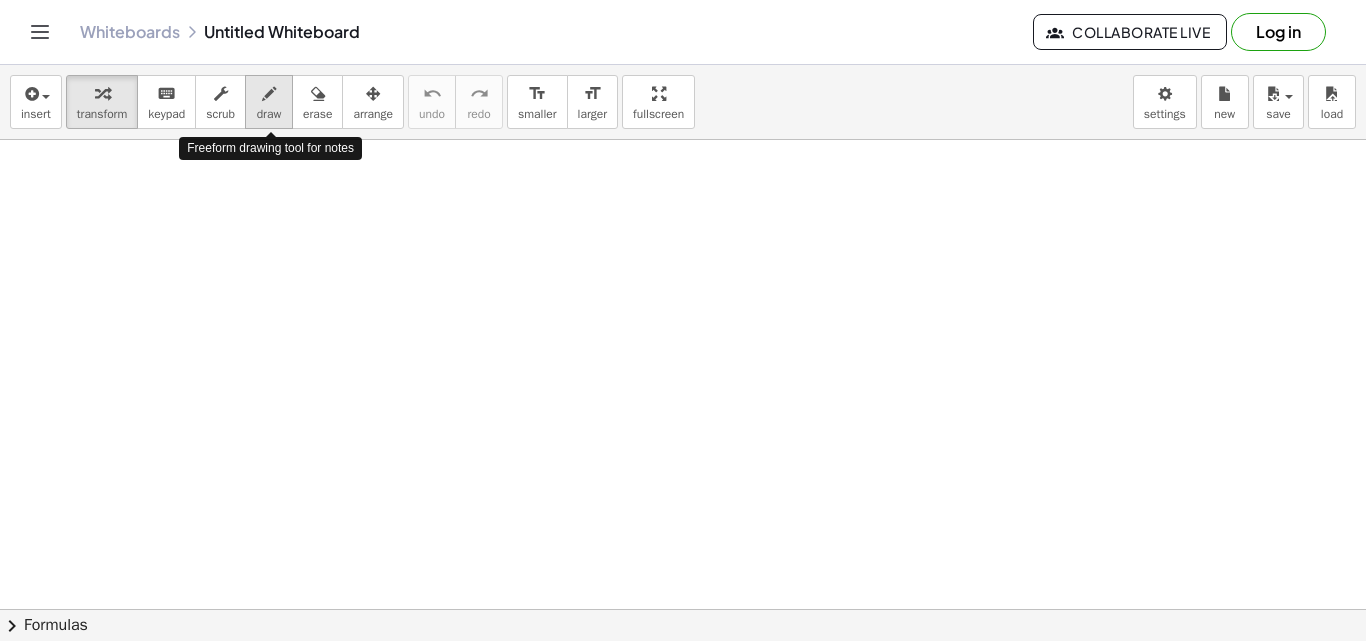 click on "draw" at bounding box center [269, 114] 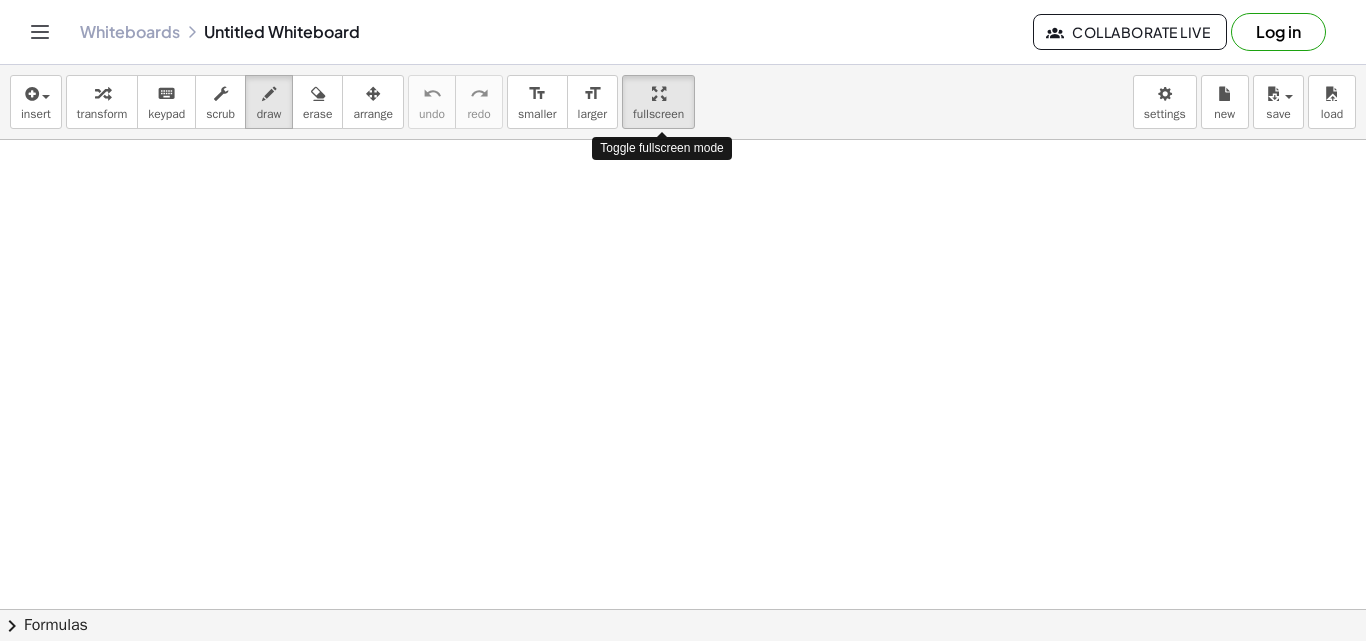 drag, startPoint x: 678, startPoint y: 102, endPoint x: 678, endPoint y: 189, distance: 87 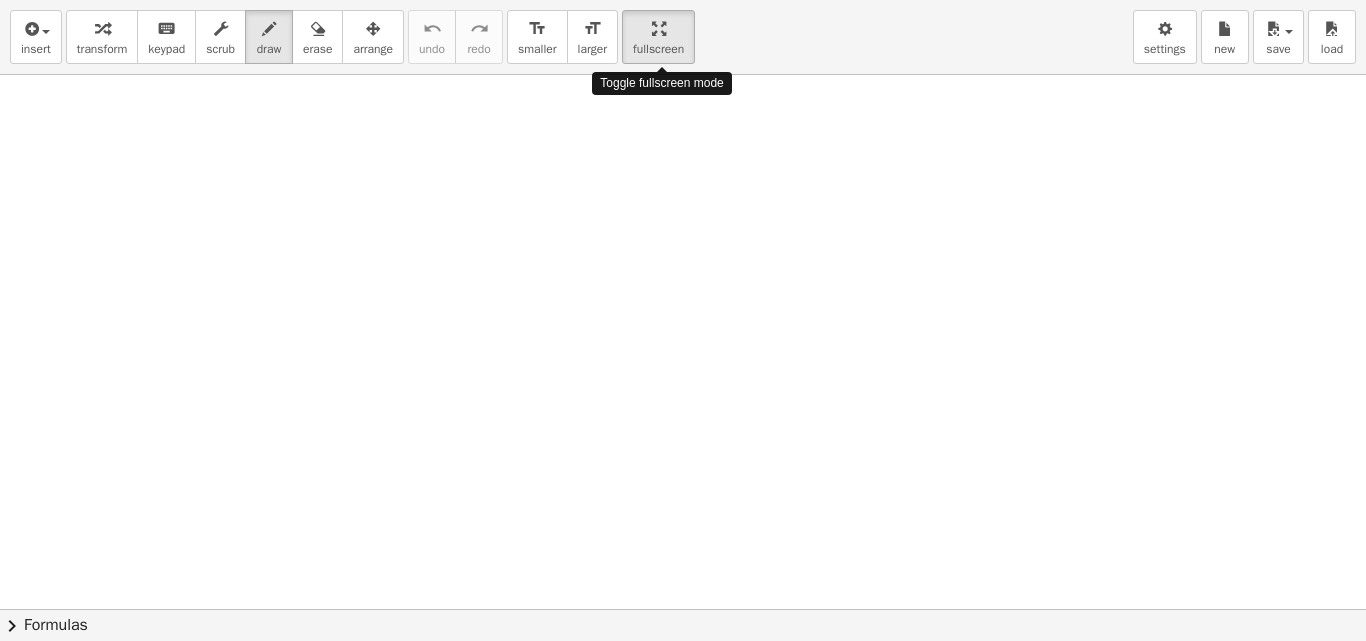 click on "insert select one: Math Expression Function Text Youtube Video Graphing Geometry Geometry 3D transform keyboard keypad scrub draw erase arrange undo undo redo redo format_size smaller format_size larger fullscreen load   save new settings Toggle fullscreen mode × chevron_right  Formulas
Drag one side of a formula onto a highlighted expression on the canvas to apply it.
Quadratic Formula
+ · a · x 2 + · b · x + c = 0
⇔
x = · ( − b ± 2 √ ( + b 2 − · 4 · a · c ) ) · 2 · a
+ x 2 + · p · x + q = 0
⇔
x = − · p · 2 ± 2 √ ( + ( · p · 2 ) 2 − q )
Manually Factoring a Quadratic
+ x 2 + · b · x + c" at bounding box center (683, 320) 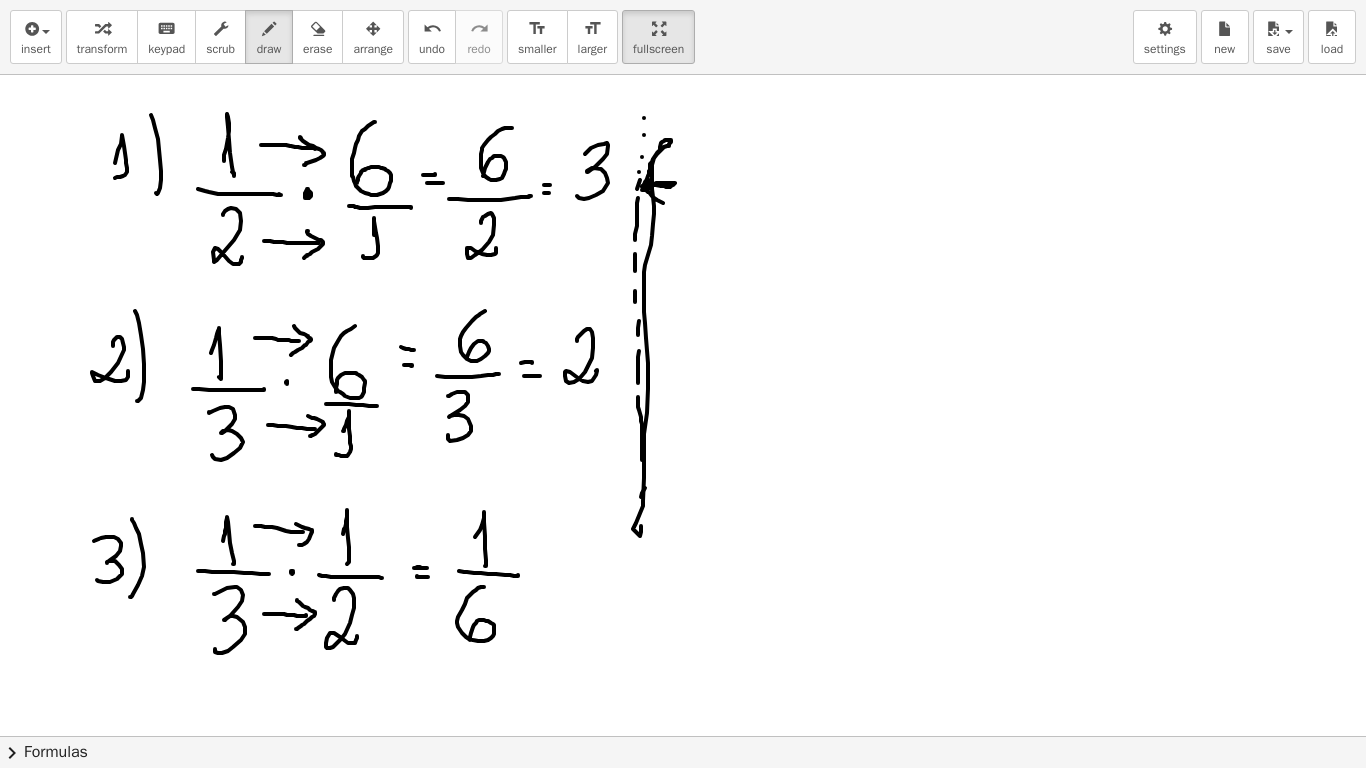 drag, startPoint x: 668, startPoint y: 187, endPoint x: 662, endPoint y: 205, distance: 18.973665 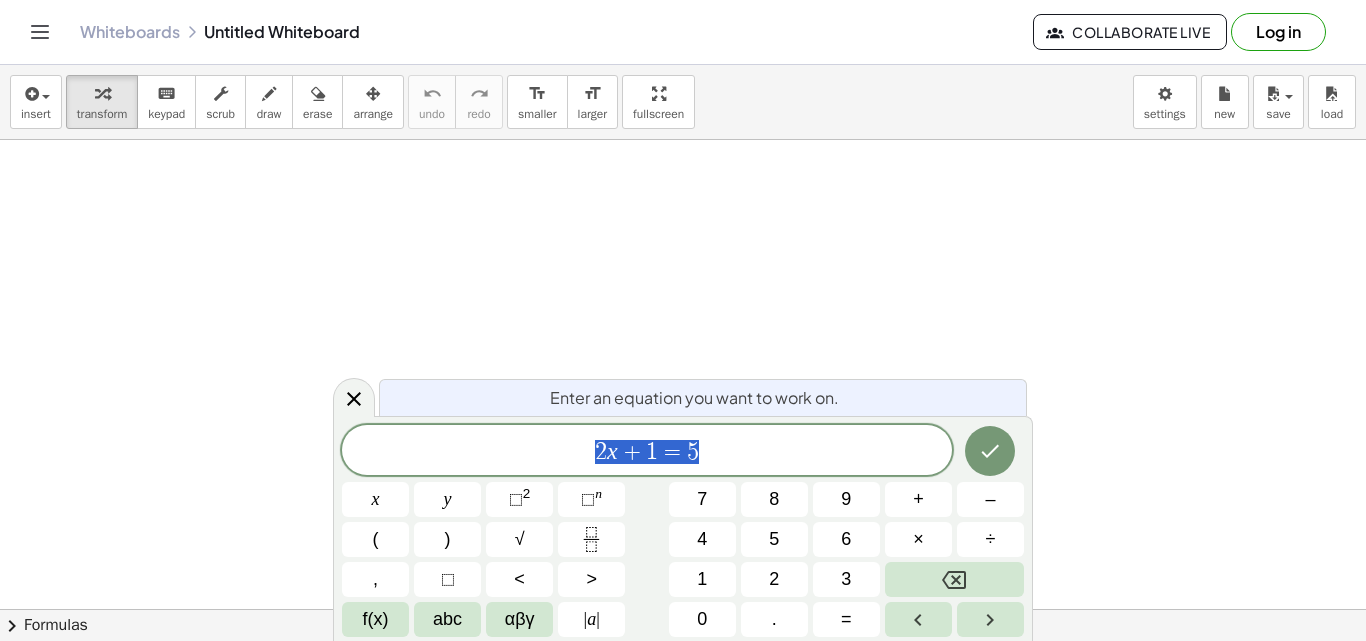 scroll, scrollTop: 0, scrollLeft: 0, axis: both 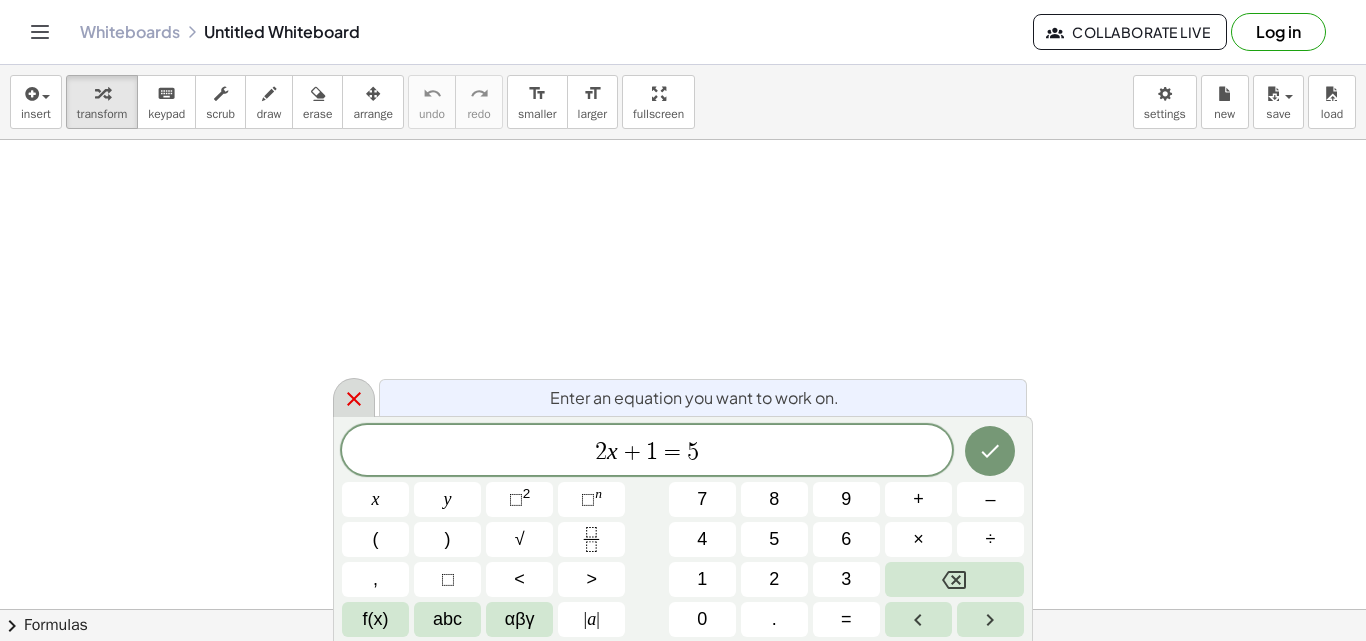 click 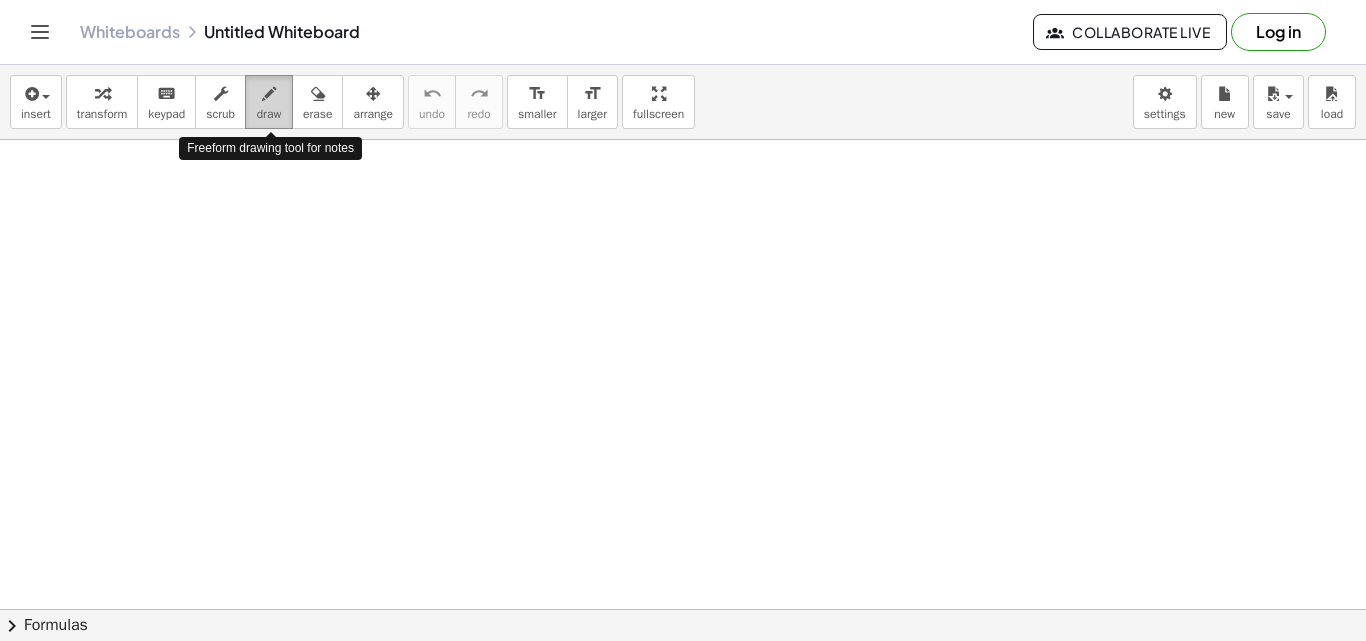 click on "draw" at bounding box center (269, 114) 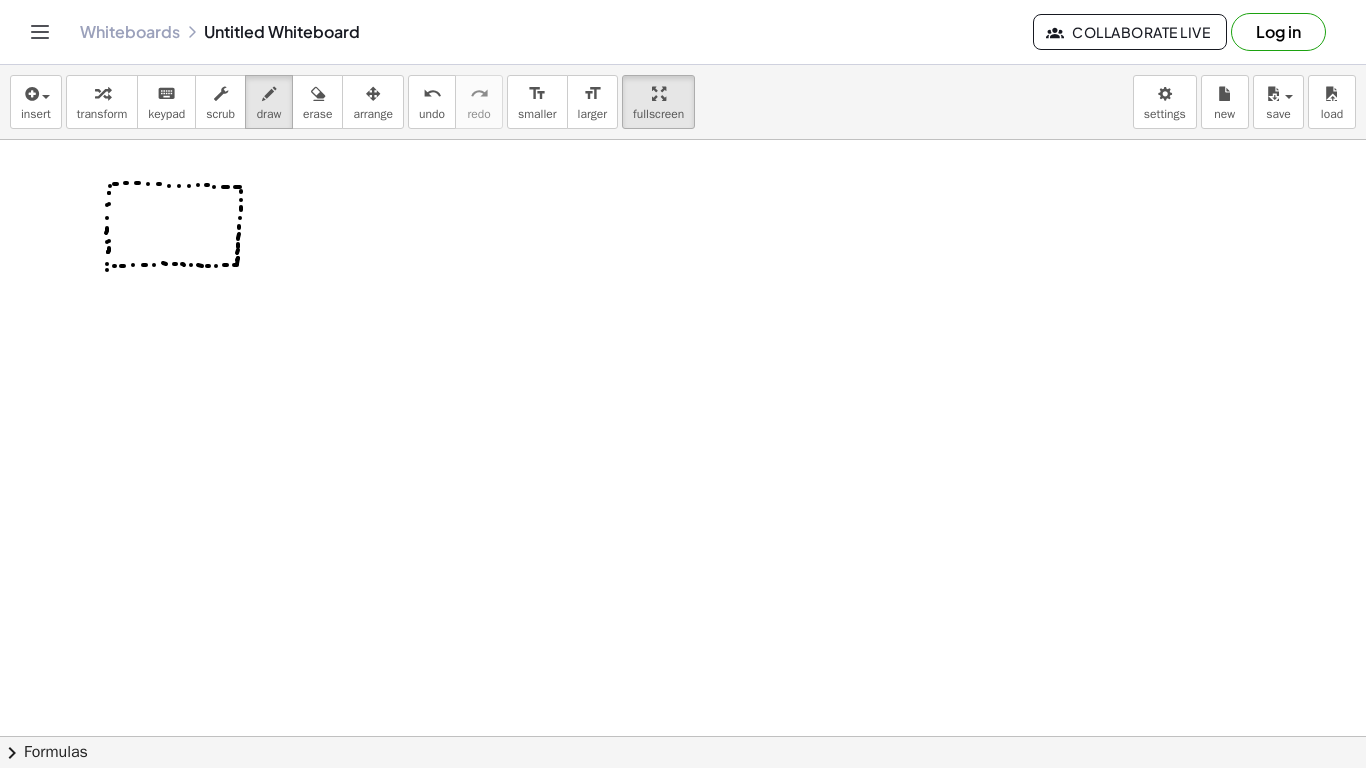 drag, startPoint x: 668, startPoint y: 105, endPoint x: 668, endPoint y: 192, distance: 87 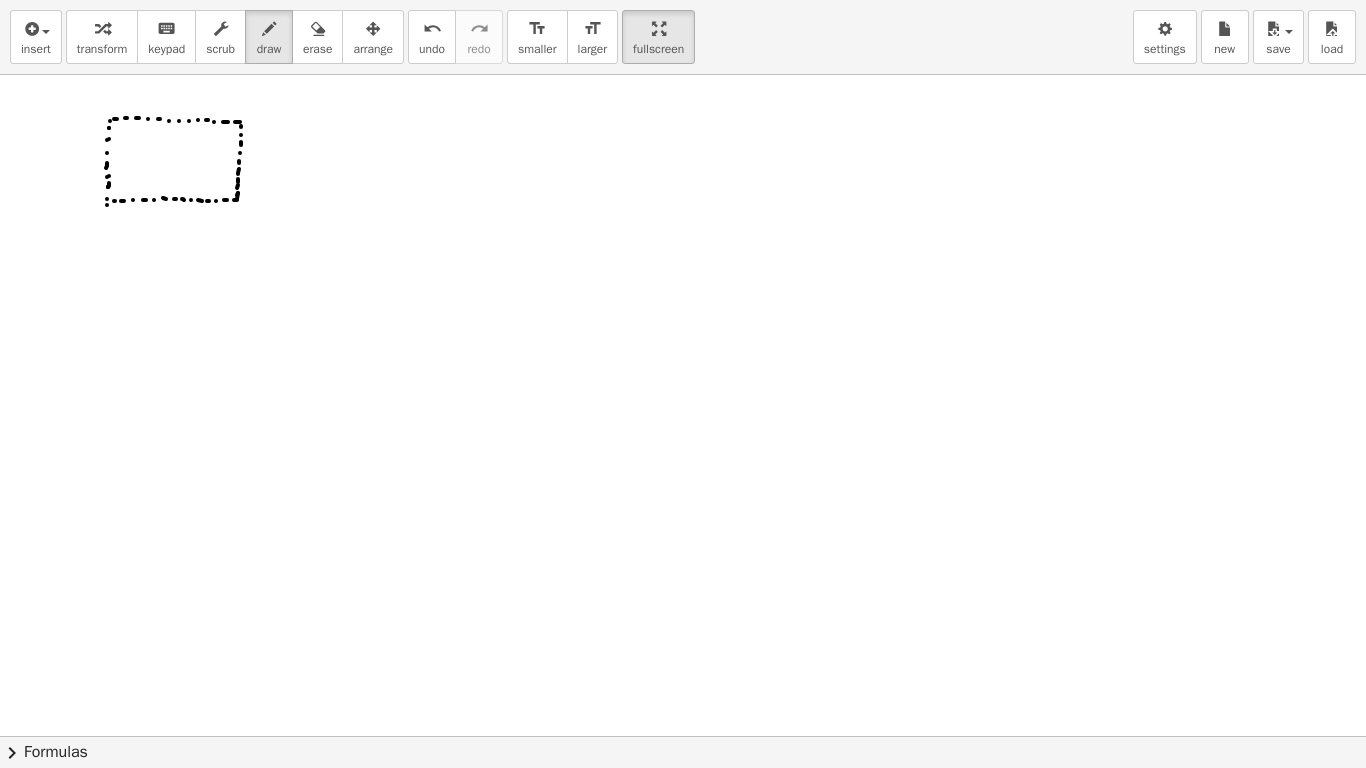 click on "insert select one: Math Expression Function Text Youtube Video Graphing Geometry Geometry 3D transform keyboard keypad scrub draw erase arrange undo undo redo redo format_size smaller format_size larger fullscreen load   save new settings × chevron_right  Formulas
Drag one side of a formula onto a highlighted expression on the canvas to apply it.
Quadratic Formula
+ · a · x 2 + · b · x + c = 0
⇔
x = · ( − b ± 2 √ ( + b 2 − · 4 · a · c ) ) · 2 · a
+ x 2 + · p · x + q = 0
⇔
x = − · p · 2 ± 2 √ ( + ( · p · 2 ) 2 − q )
Manually Factoring a Quadratic
+ x 2 + · b · x + c
⇒" at bounding box center [683, 384] 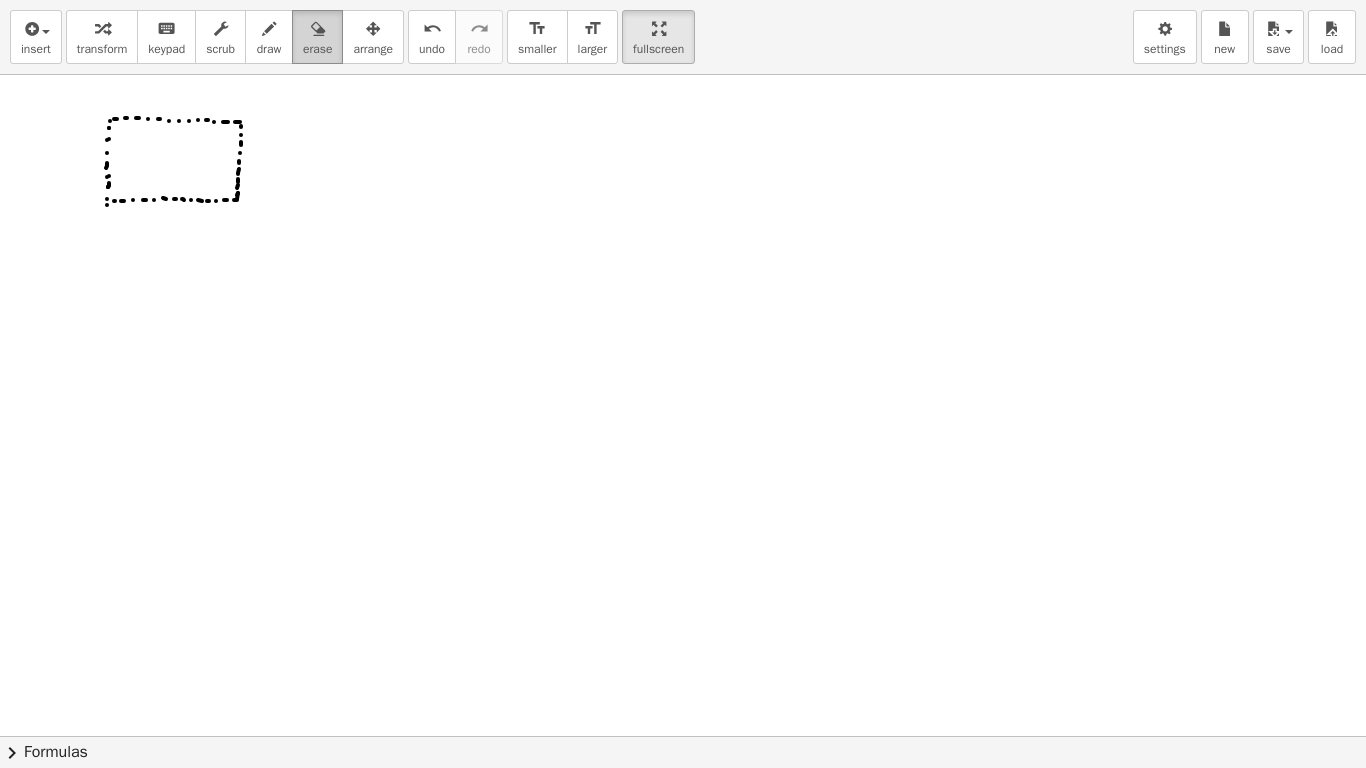 click on "erase" at bounding box center [317, 49] 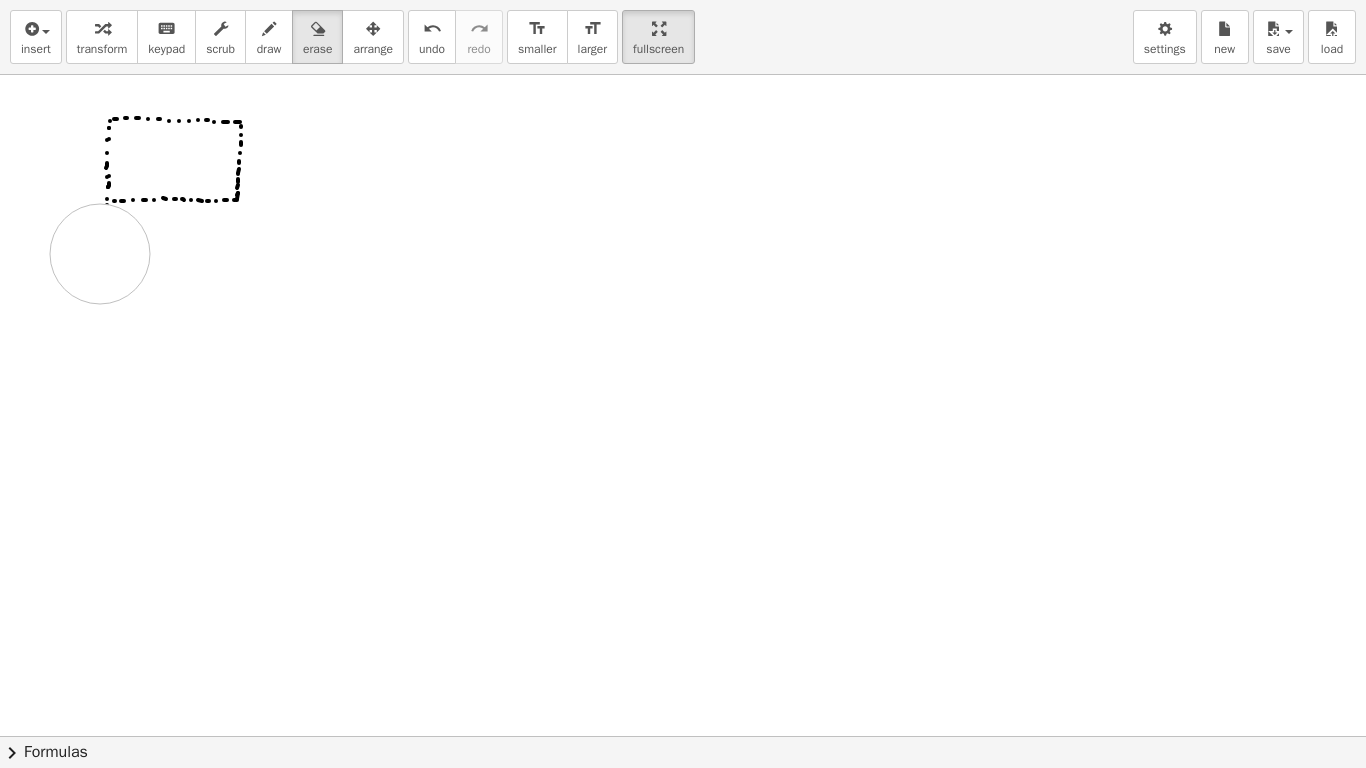 drag, startPoint x: 113, startPoint y: 362, endPoint x: 100, endPoint y: 254, distance: 108.779594 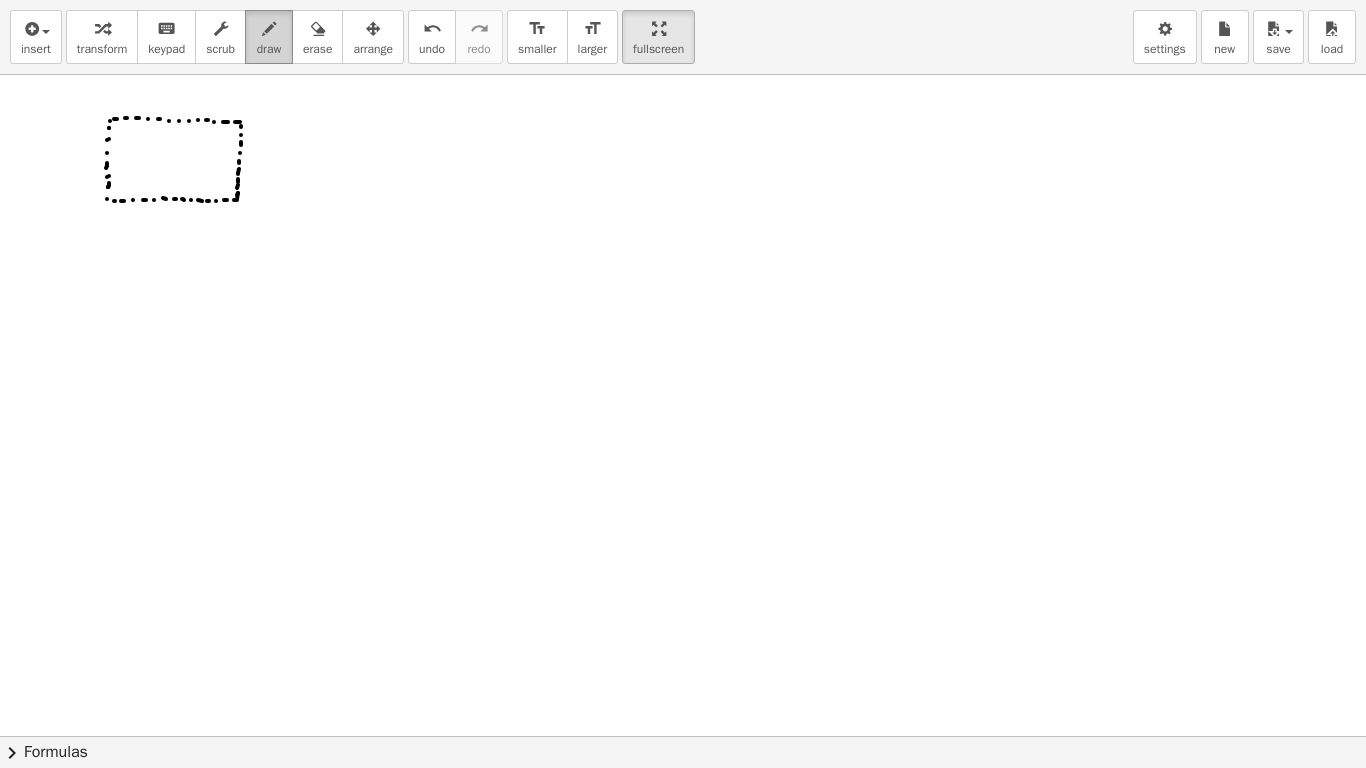 click at bounding box center [269, 29] 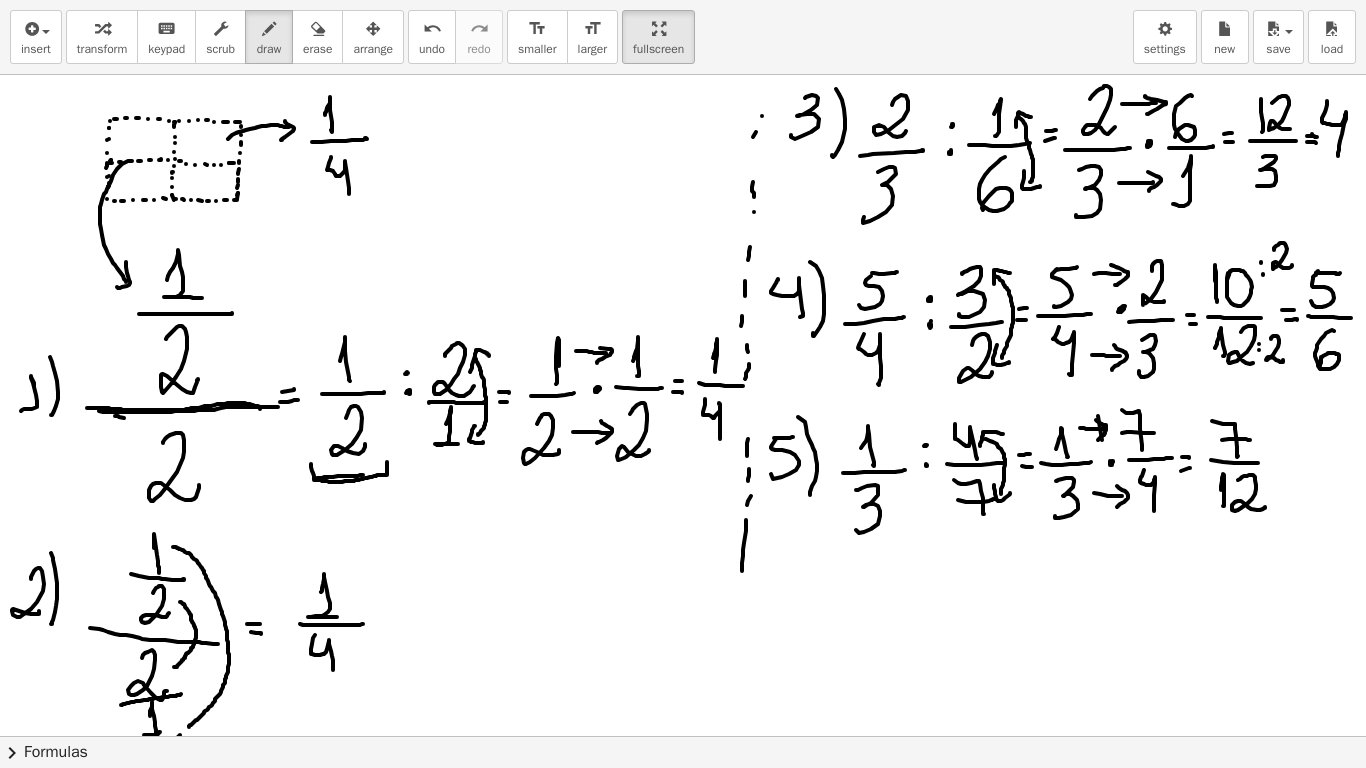 click at bounding box center [683, 736] 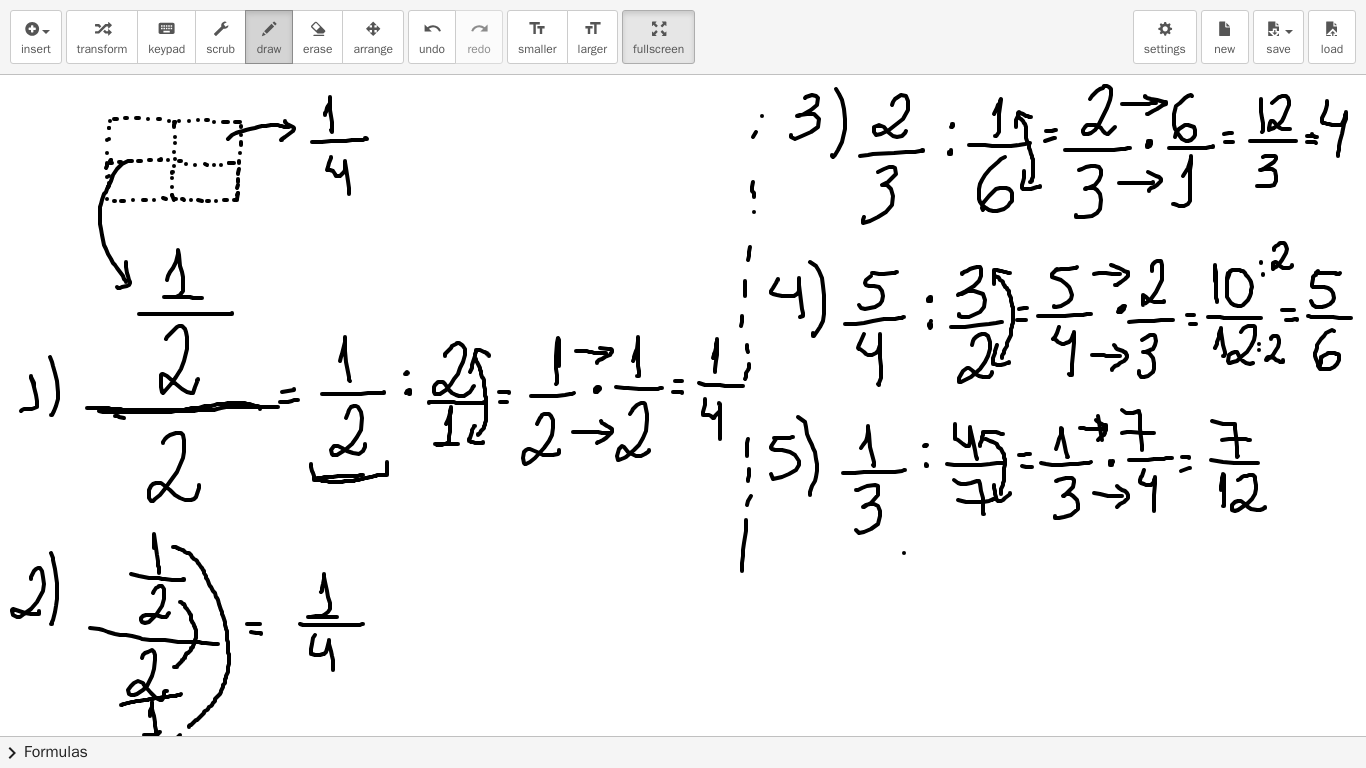 click at bounding box center [269, 29] 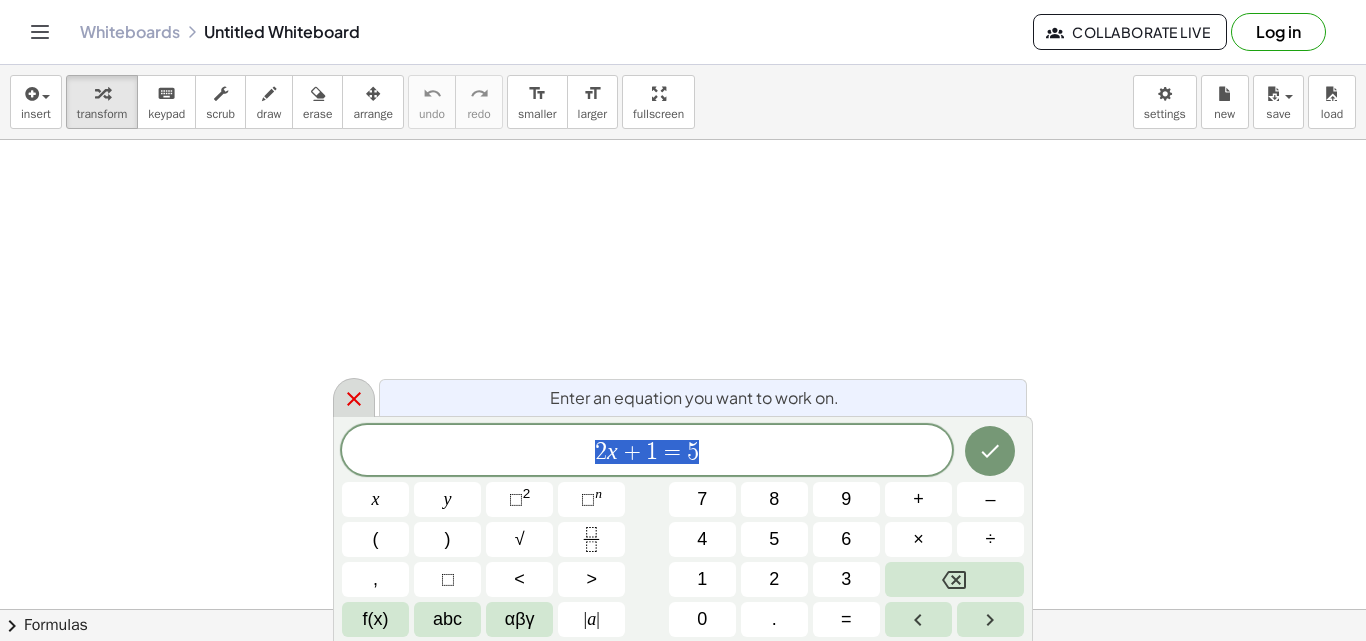click 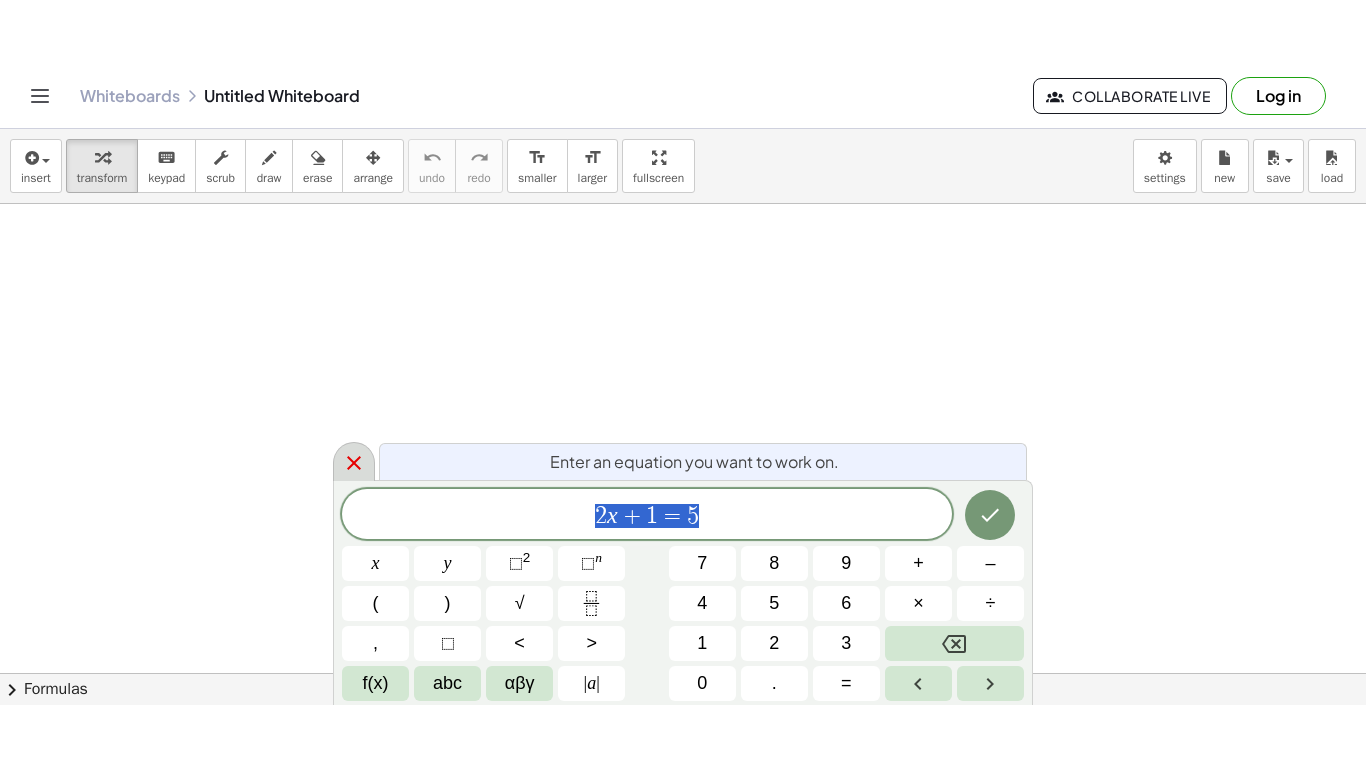 scroll, scrollTop: 0, scrollLeft: 0, axis: both 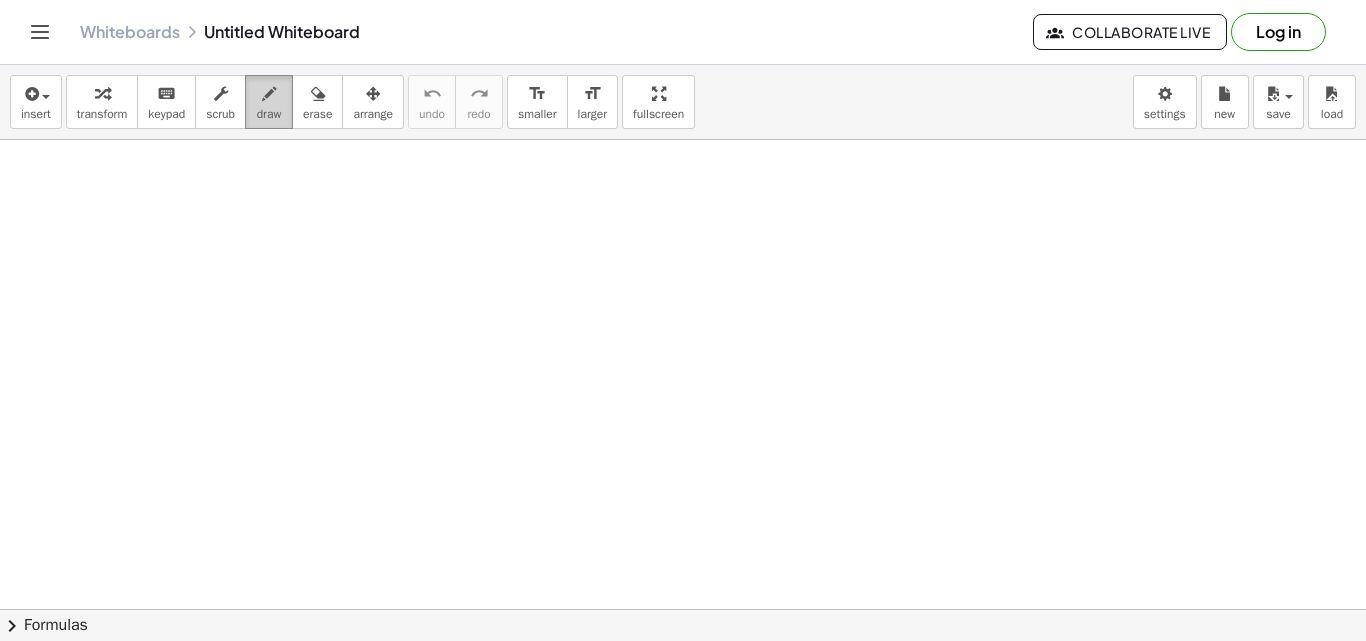 click on "draw" at bounding box center [269, 114] 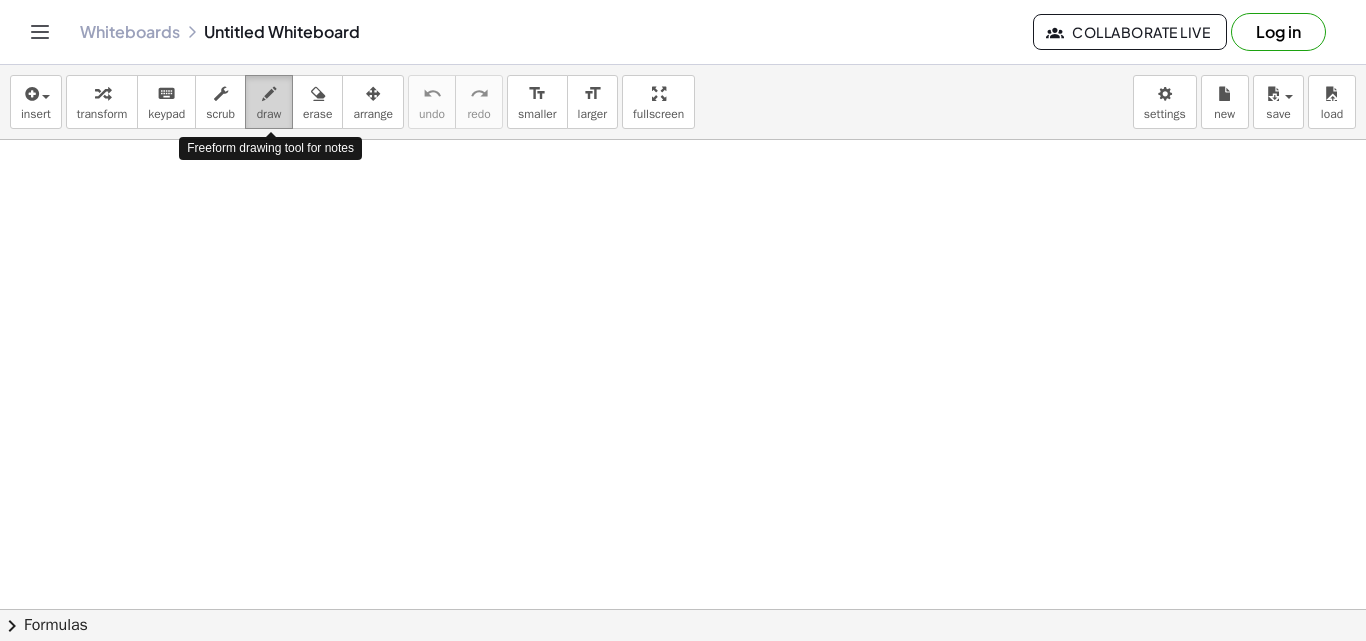 click on "draw" at bounding box center [269, 114] 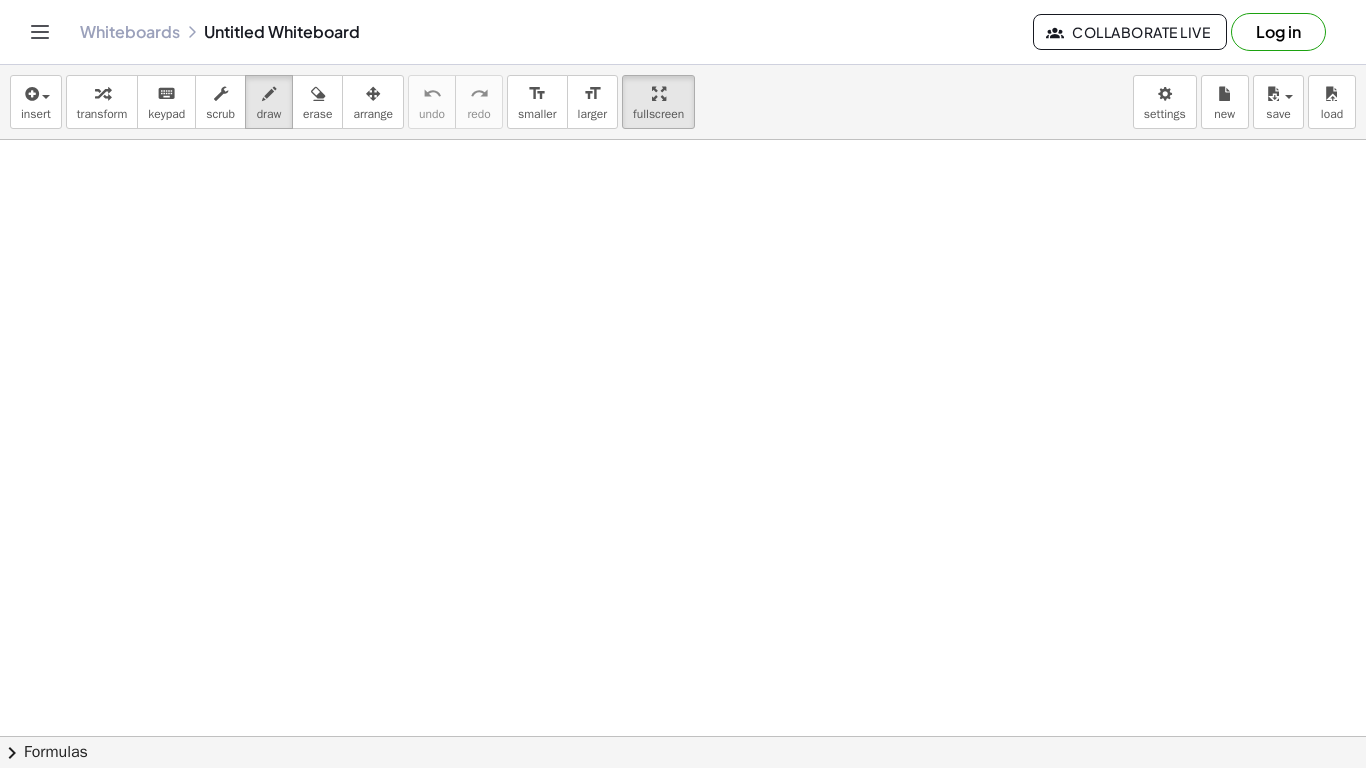 drag, startPoint x: 660, startPoint y: 111, endPoint x: 660, endPoint y: 198, distance: 87 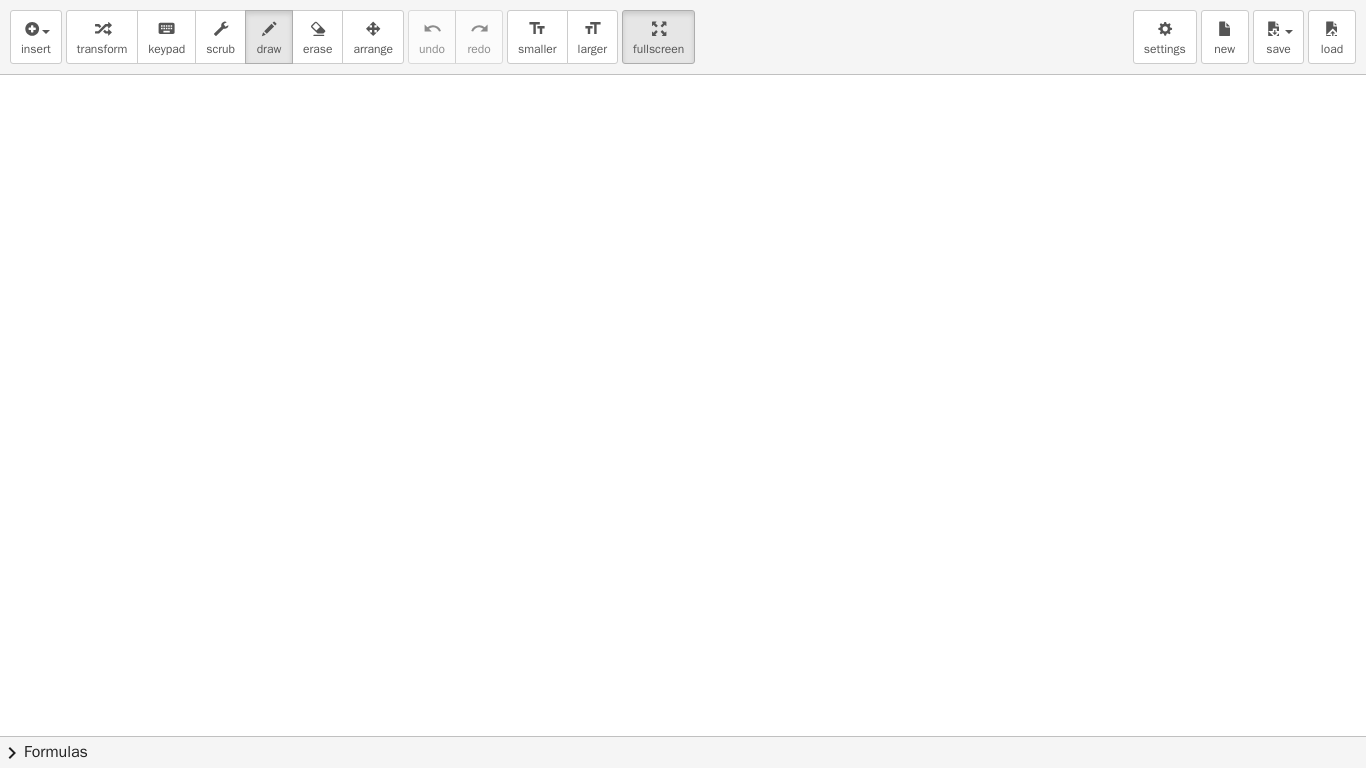 click on "insert select one: Math Expression Function Text Youtube Video Graphing Geometry Geometry 3D transform keyboard keypad scrub draw erase arrange undo undo redo redo format_size smaller format_size larger fullscreen load   save new settings × chevron_right  Formulas
Drag one side of a formula onto a highlighted expression on the canvas to apply it.
Quadratic Formula
+ · a · x 2 + · b · x + c = 0
⇔
x = · ( − b ± 2 √ ( + b 2 − · 4 · a · c ) ) · 2 · a
+ x 2 + · p · x + q = 0
⇔
x = − · p · 2 ± 2 √ ( + ( · p · 2 ) 2 − q )
Manually Factoring a Quadratic
+ x 2 + · b · x + c
⇒" at bounding box center (683, 384) 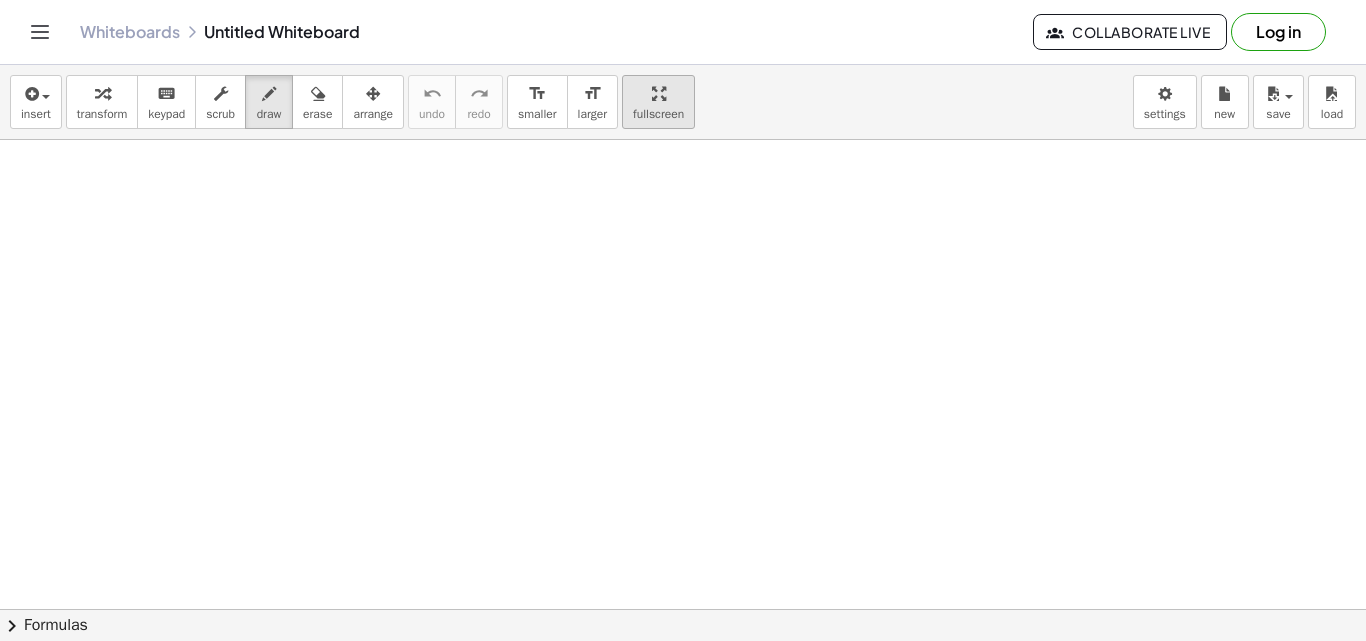 click at bounding box center [659, 94] 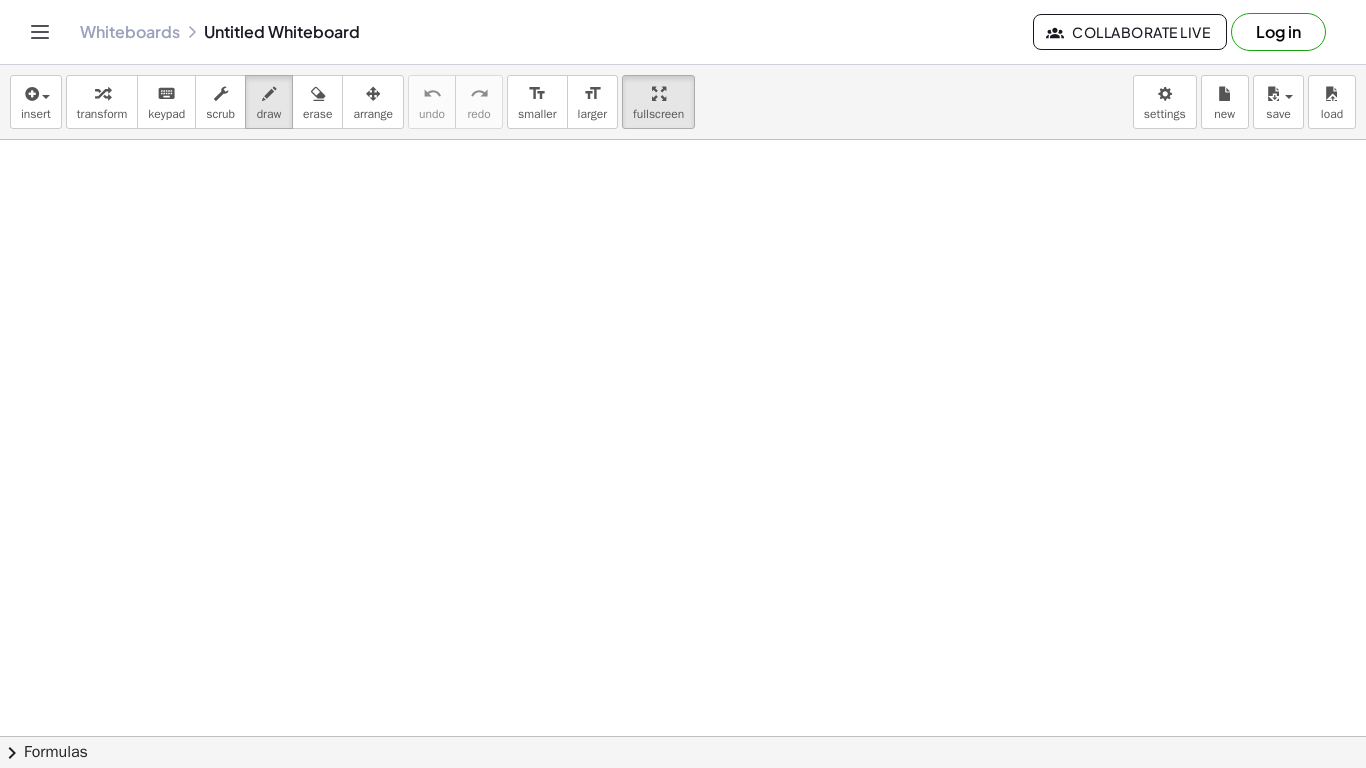 drag, startPoint x: 666, startPoint y: 99, endPoint x: 666, endPoint y: 186, distance: 87 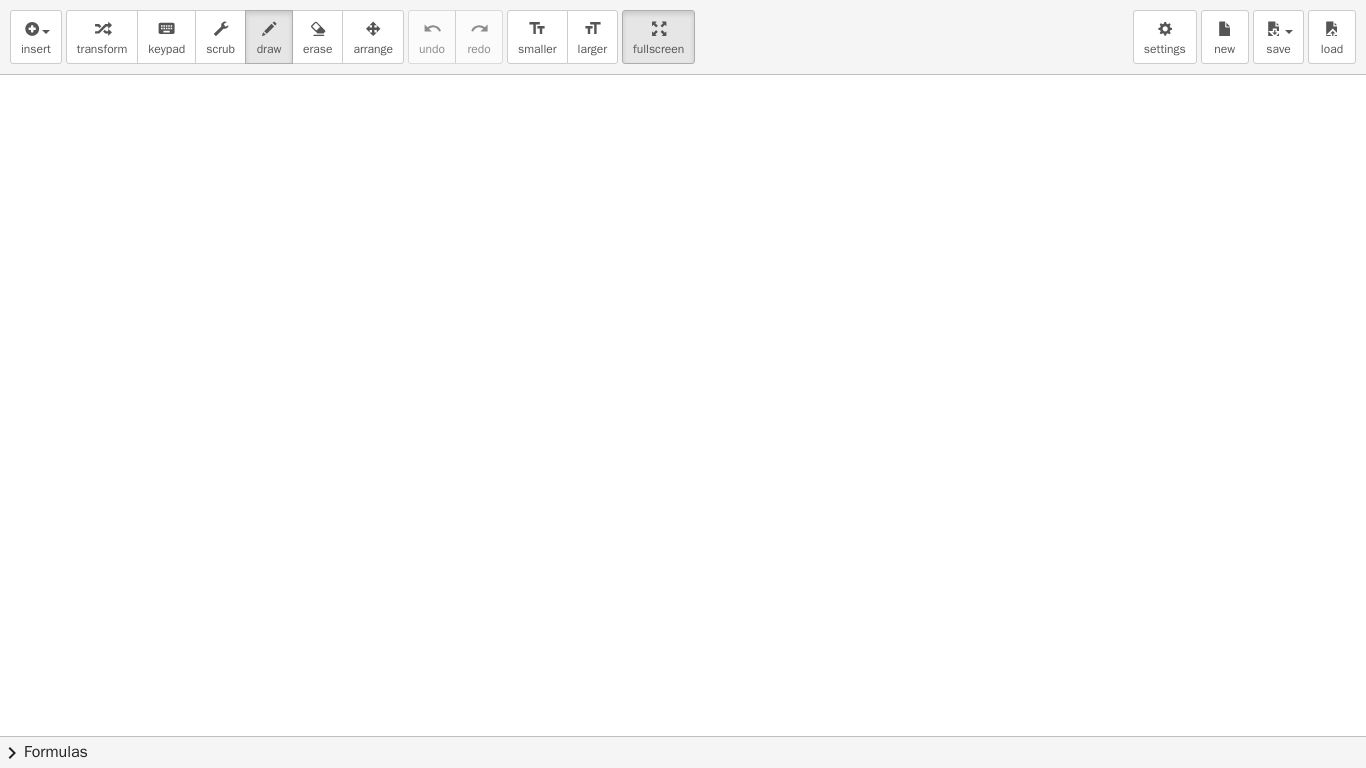 click on "insert select one: Math Expression Function Text Youtube Video Graphing Geometry Geometry 3D transform keyboard keypad scrub draw erase arrange undo undo redo redo format_size smaller format_size larger fullscreen load   save new settings × chevron_right  Formulas
Drag one side of a formula onto a highlighted expression on the canvas to apply it.
Quadratic Formula
+ · a · x 2 + · b · x + c = 0
⇔
x = · ( − b ± 2 √ ( + b 2 − · 4 · a · c ) ) · 2 · a
+ x 2 + · p · x + q = 0
⇔
x = − · p · 2 ± 2 √ ( + ( · p · 2 ) 2 − q )
Manually Factoring a Quadratic
+ x 2 + · b · x + c
⇒" at bounding box center (683, 384) 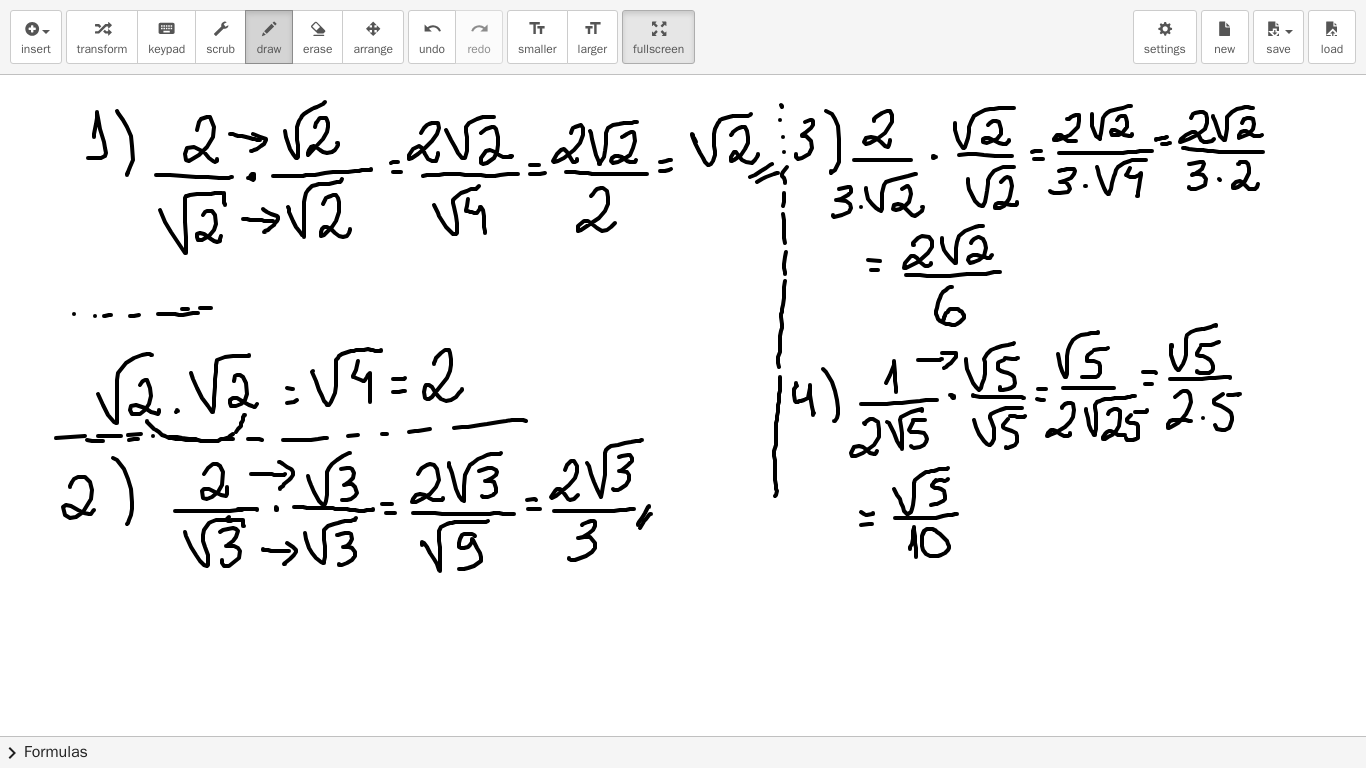 click on "draw" at bounding box center [269, 49] 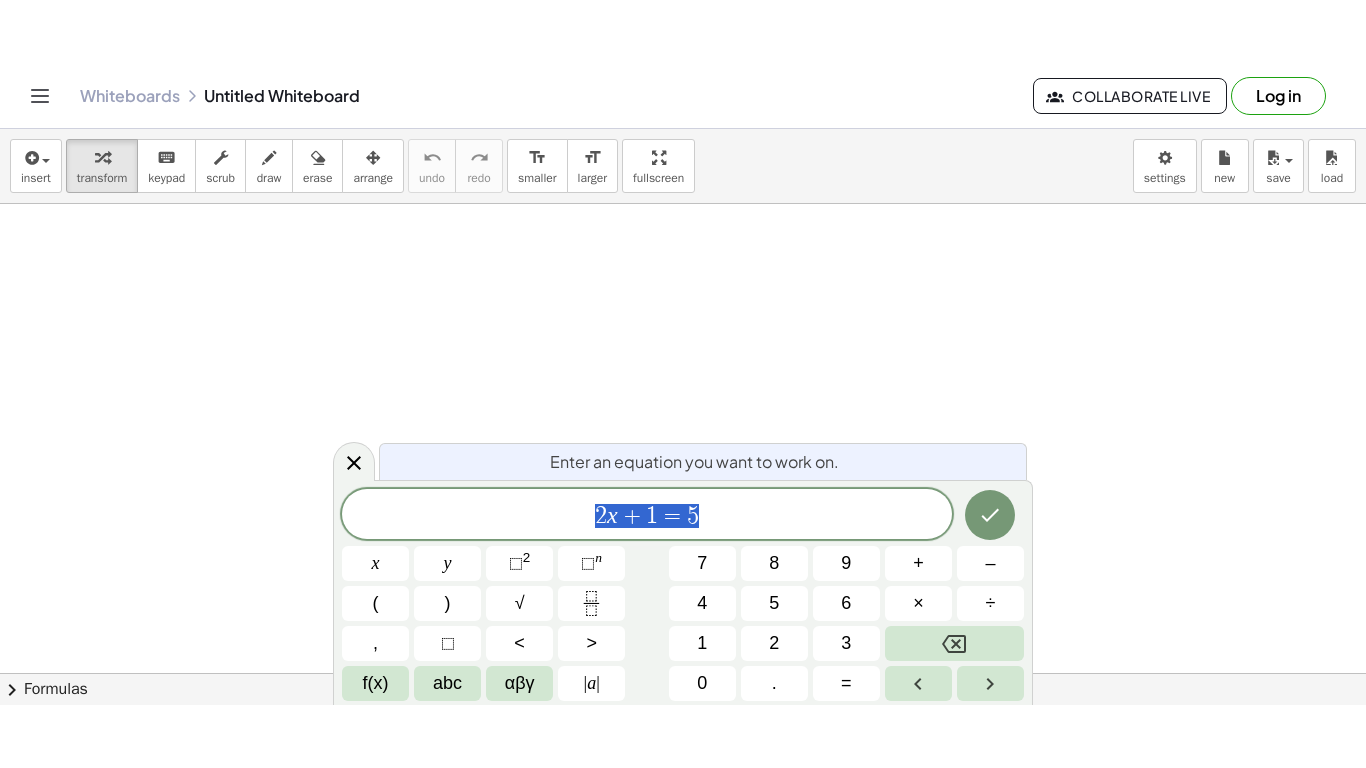 scroll, scrollTop: 0, scrollLeft: 0, axis: both 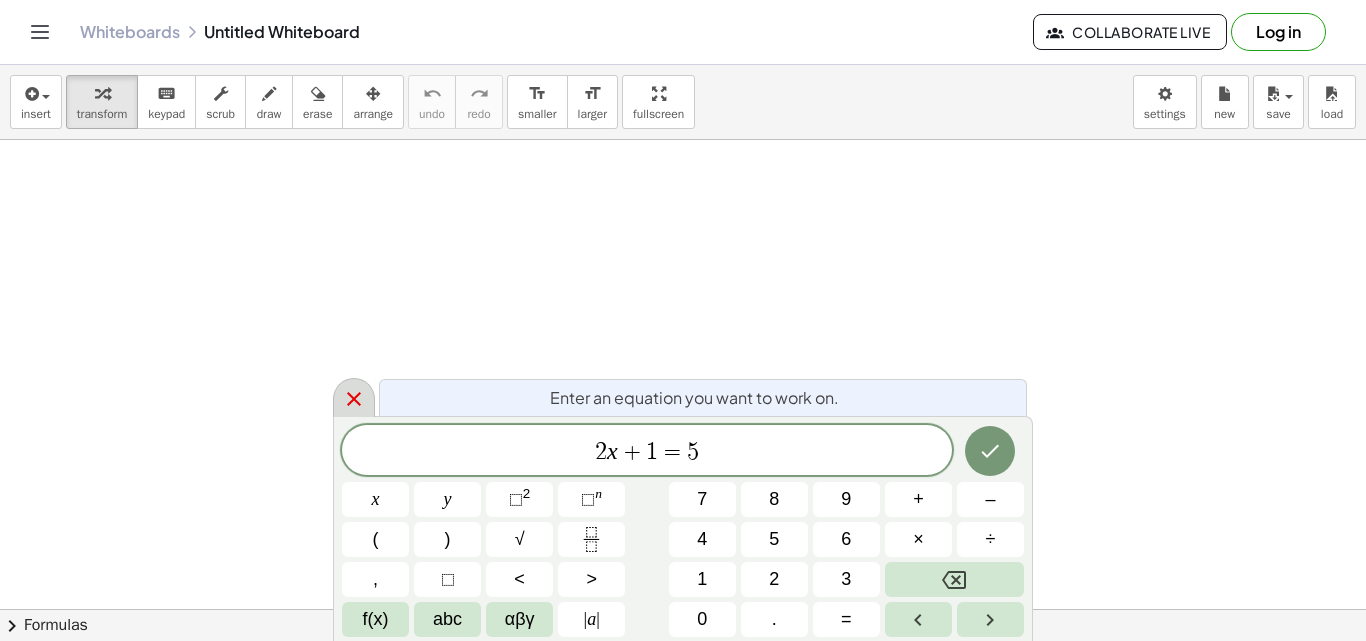 click 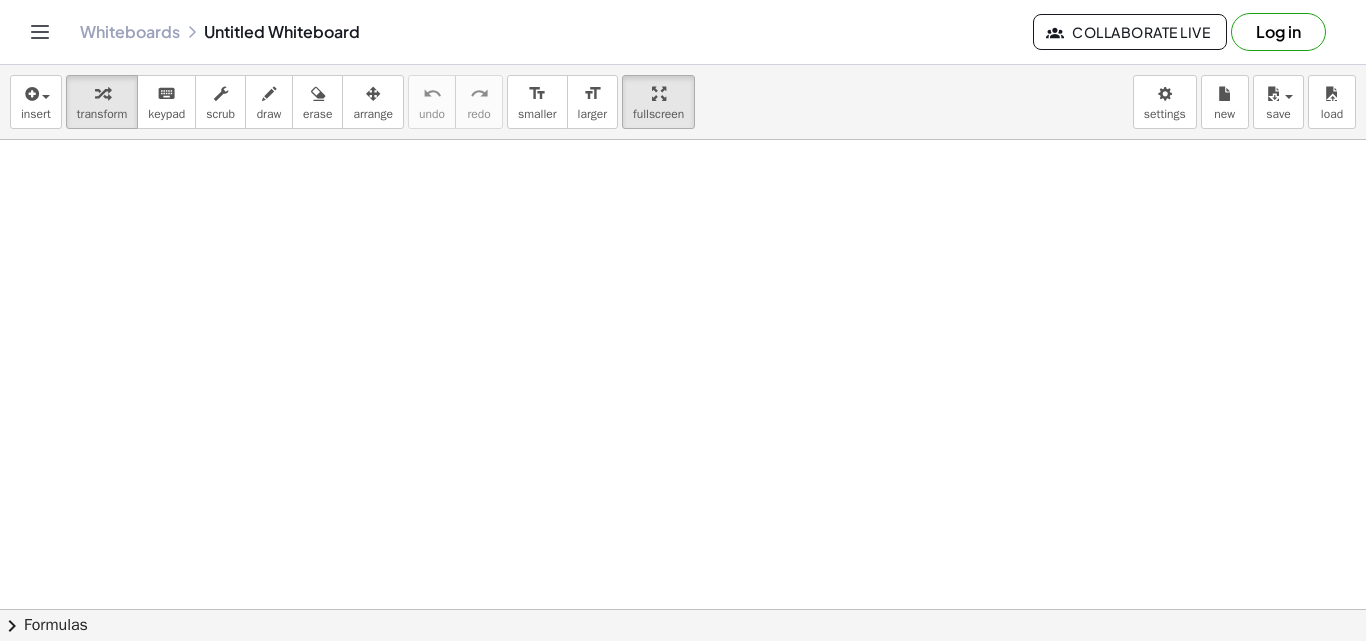 drag, startPoint x: 667, startPoint y: 103, endPoint x: 667, endPoint y: 190, distance: 87 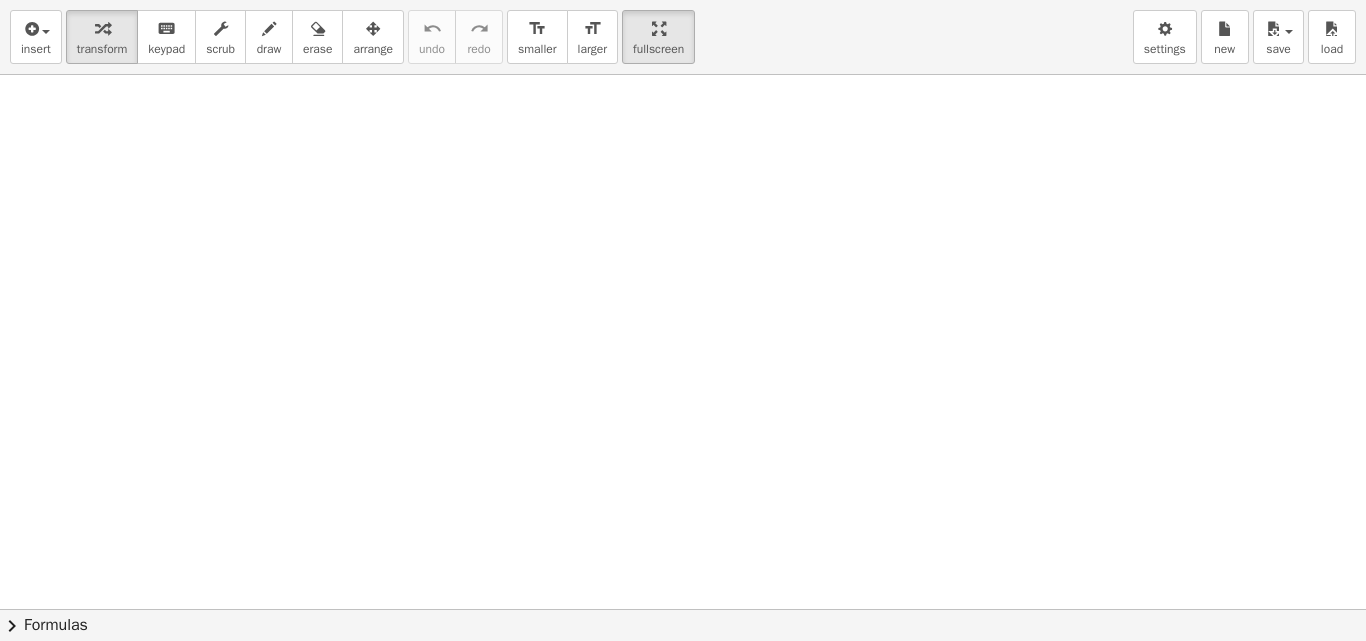 click on "insert select one: Math Expression Function Text Youtube Video Graphing Geometry Geometry 3D transform keyboard keypad scrub draw erase arrange undo undo redo redo format_size smaller format_size larger fullscreen load   save new settings × chevron_right  Formulas
Drag one side of a formula onto a highlighted expression on the canvas to apply it.
Quadratic Formula
+ · a · x 2 + · b · x + c = 0
⇔
x = · ( − b ± 2 √ ( + b 2 − · 4 · a · c ) ) · 2 · a
+ x 2 + · p · x + q = 0
⇔
x = − · p · 2 ± 2 √ ( + ( · p · 2 ) 2 − q )
Manually Factoring a Quadratic
+ x 2 + · b · x + c
⇒" at bounding box center [683, 320] 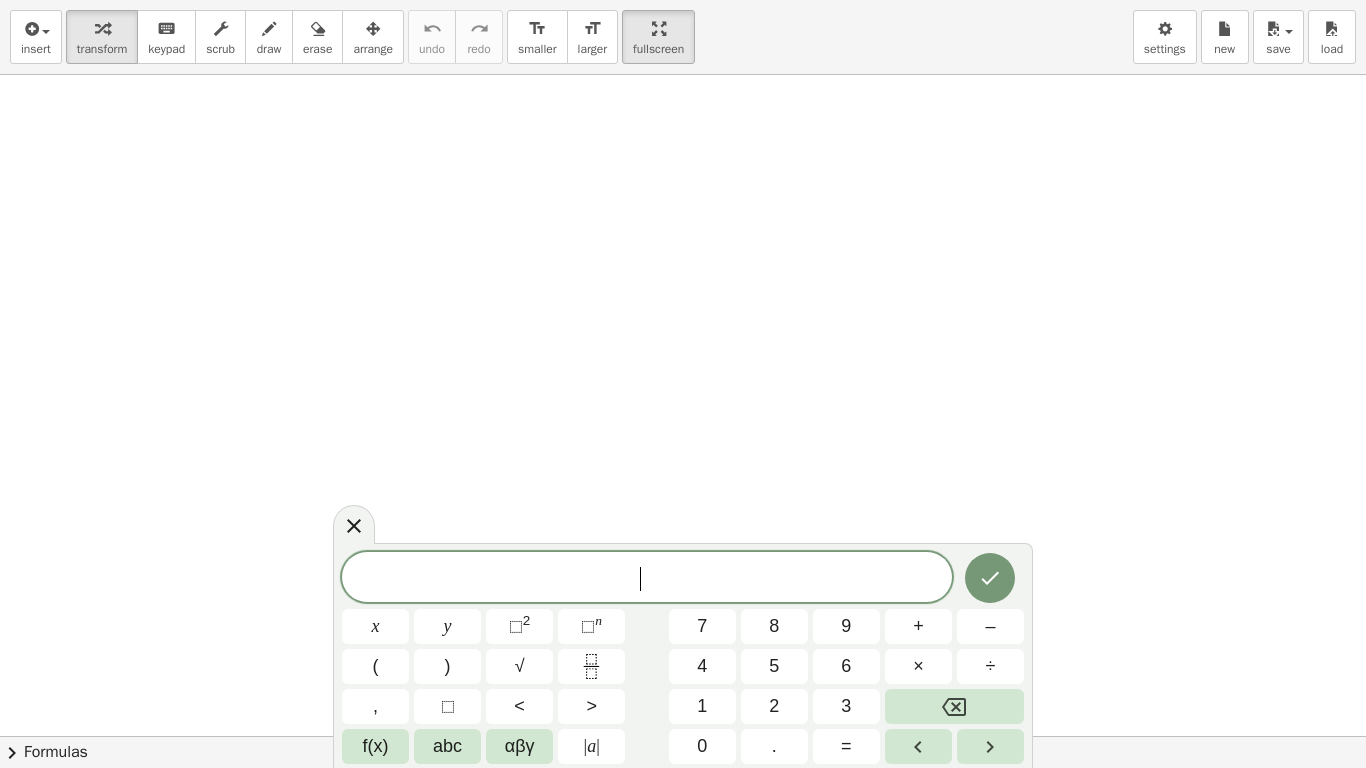 click 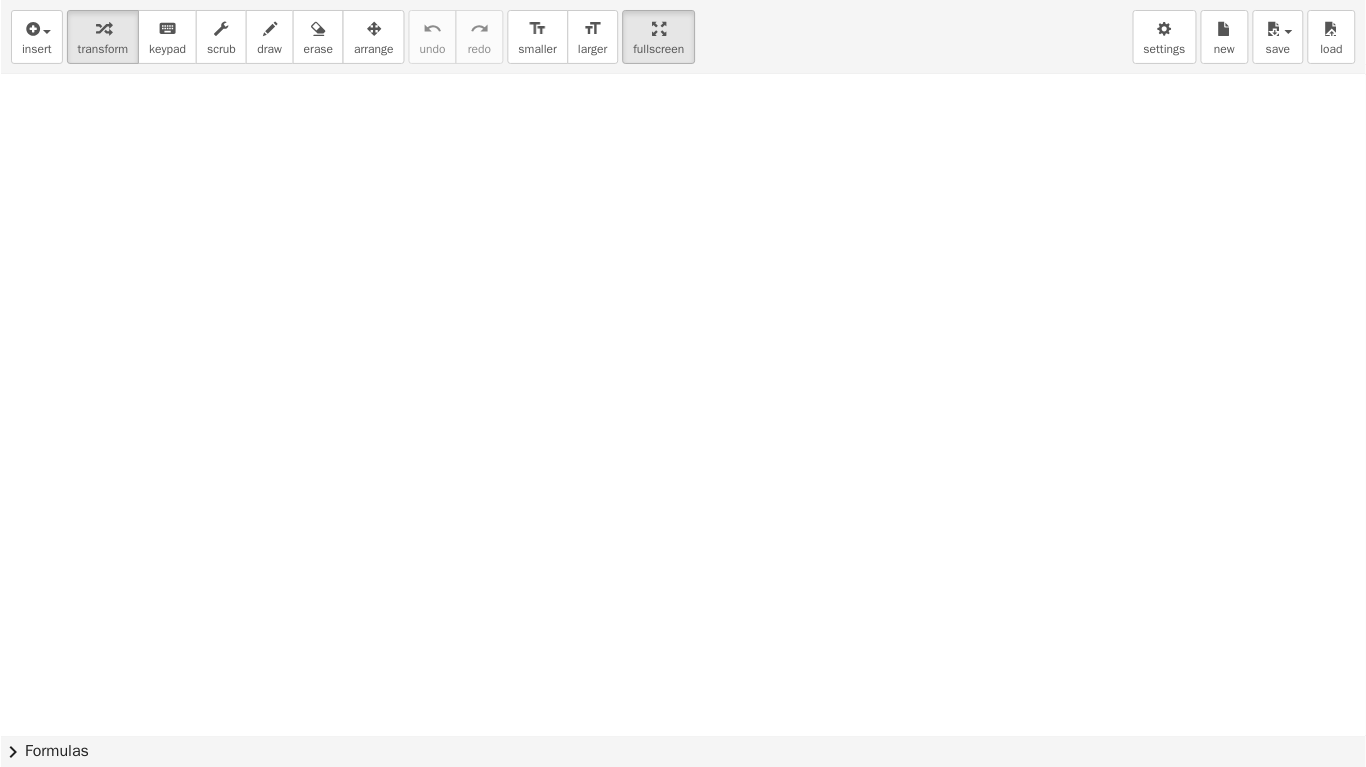 scroll, scrollTop: 31, scrollLeft: 0, axis: vertical 